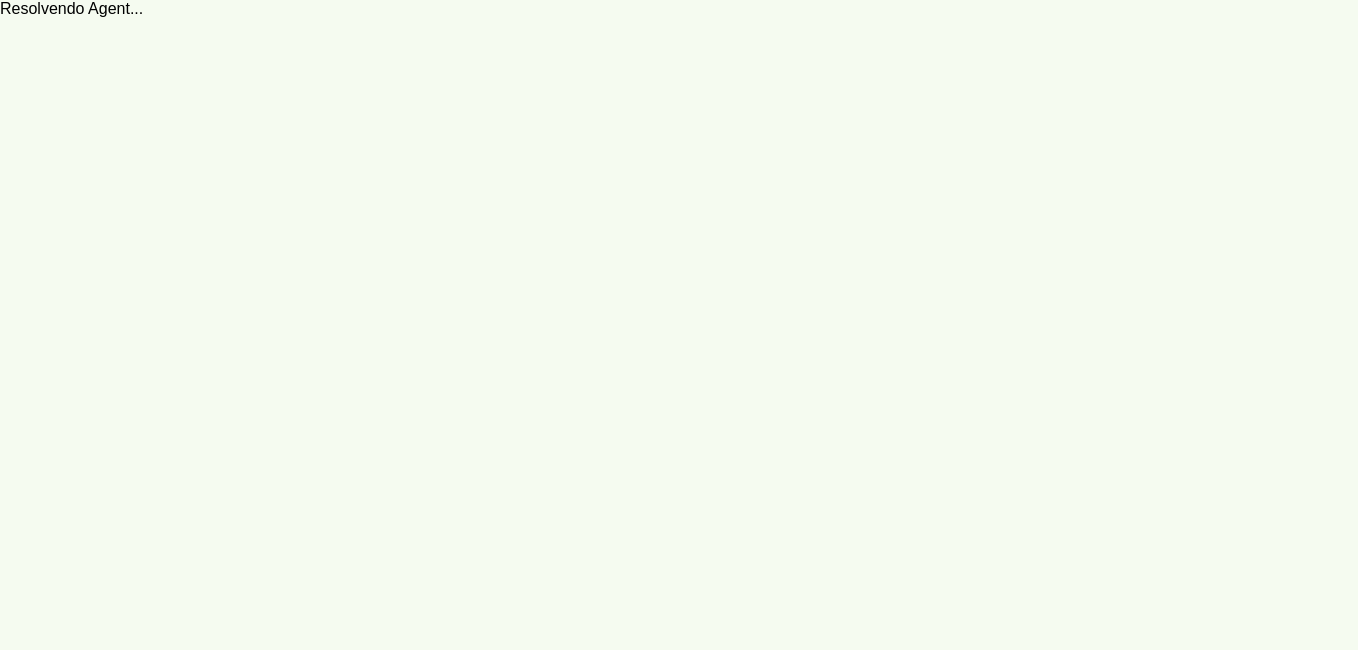 scroll, scrollTop: 0, scrollLeft: 0, axis: both 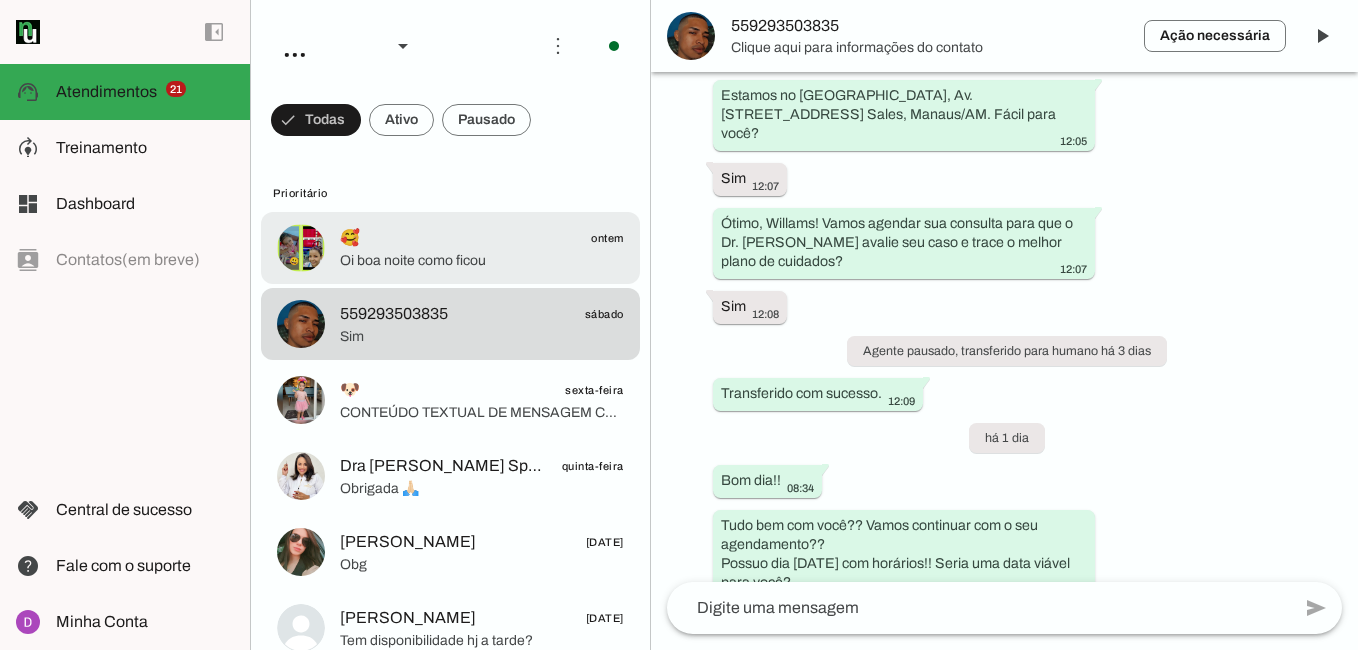 click on "Oi boa noite como ficou" 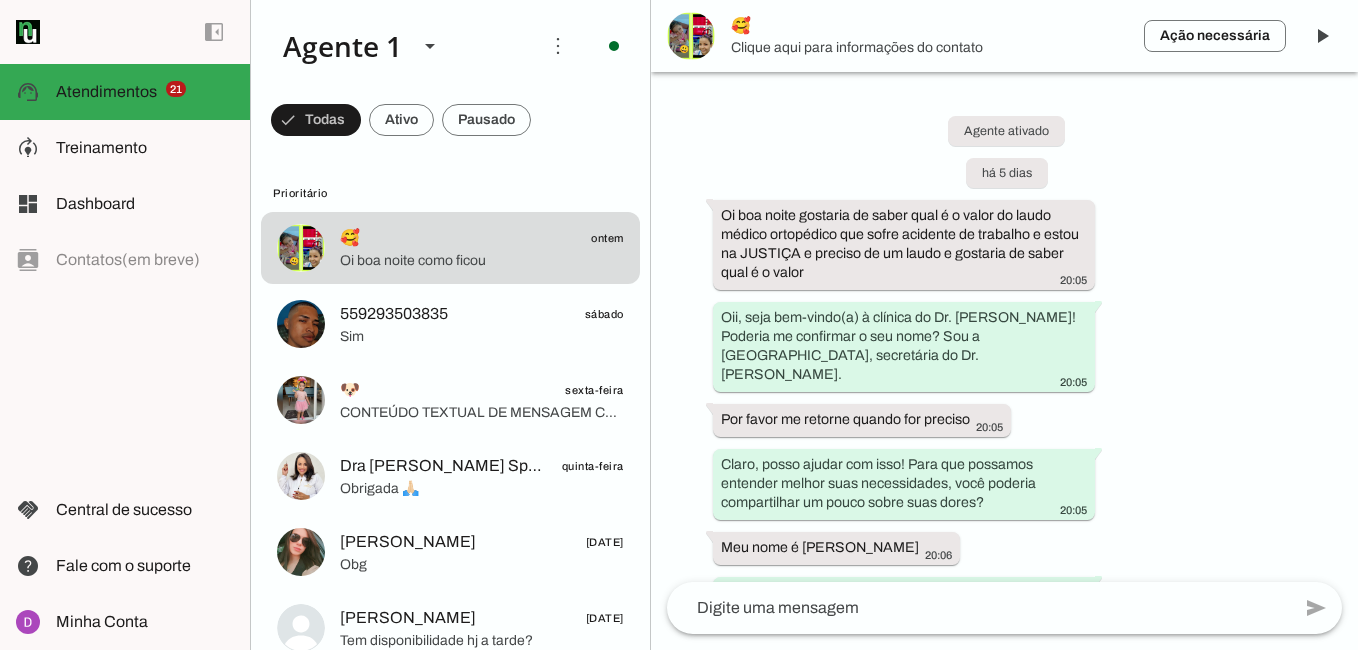 scroll, scrollTop: 2737, scrollLeft: 0, axis: vertical 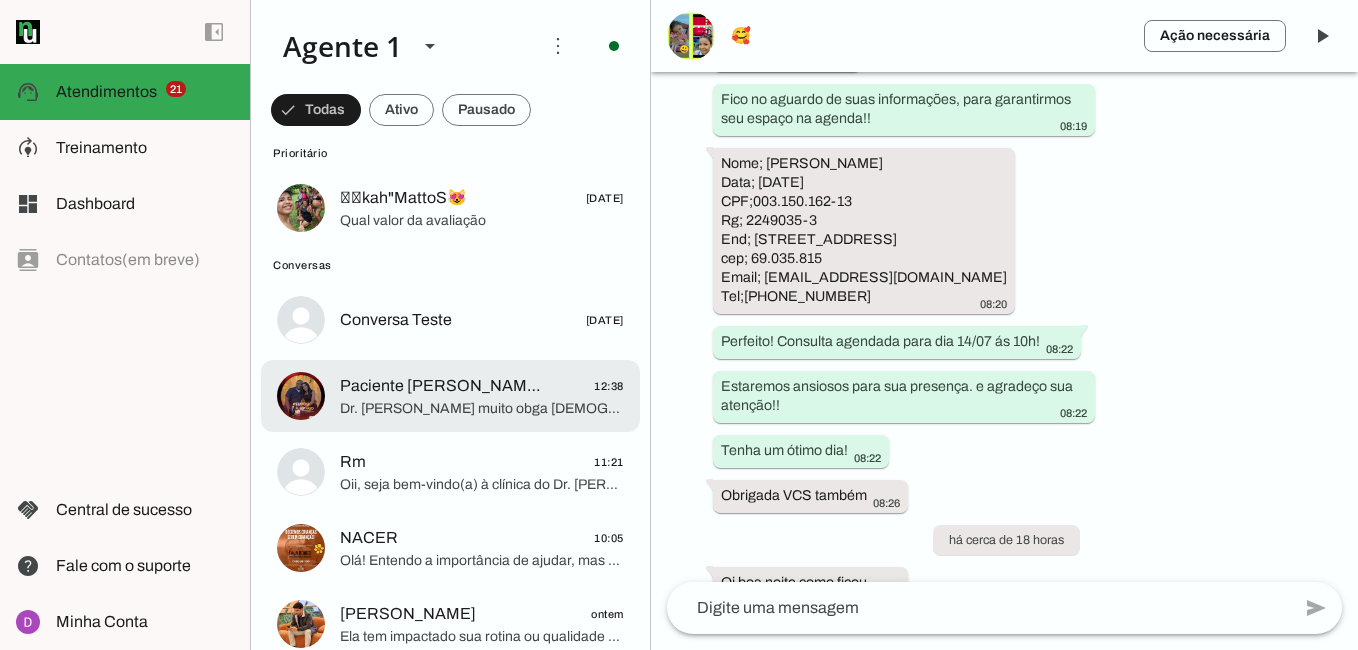 click on "Paciente Pamella Sophya Lindozo Da Silva (Mãe Jurdimilia)" 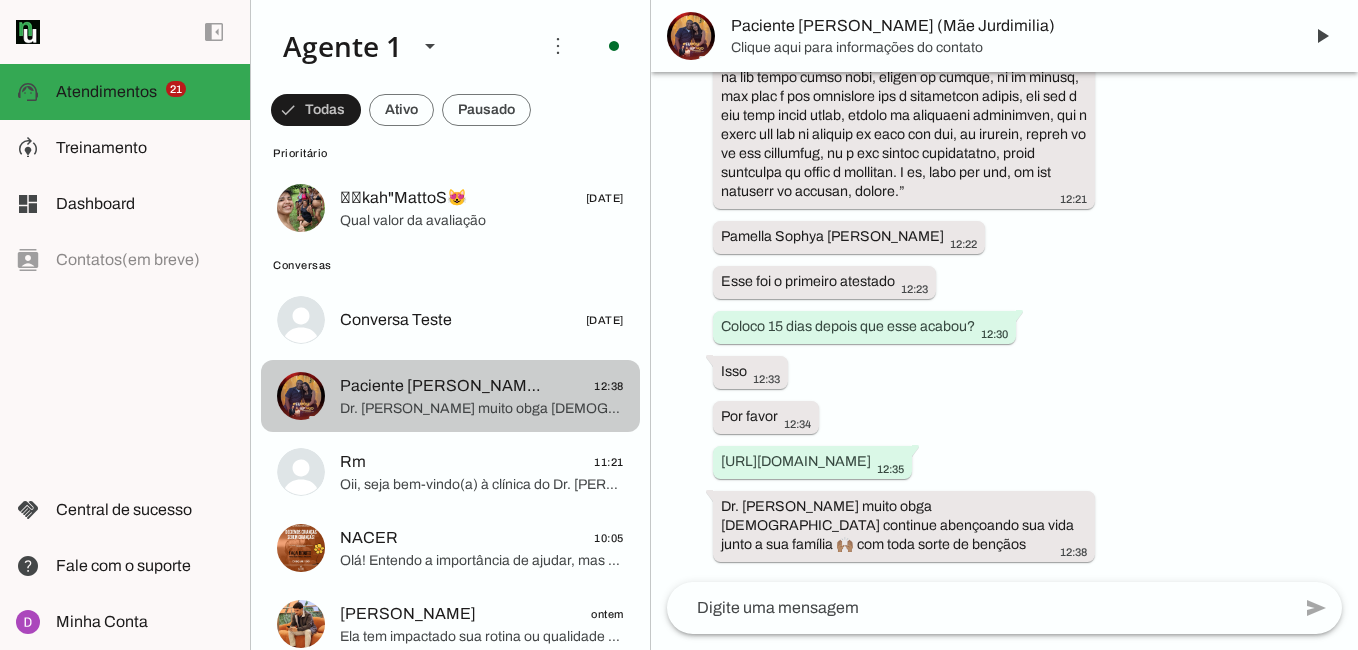 scroll, scrollTop: 1418, scrollLeft: 0, axis: vertical 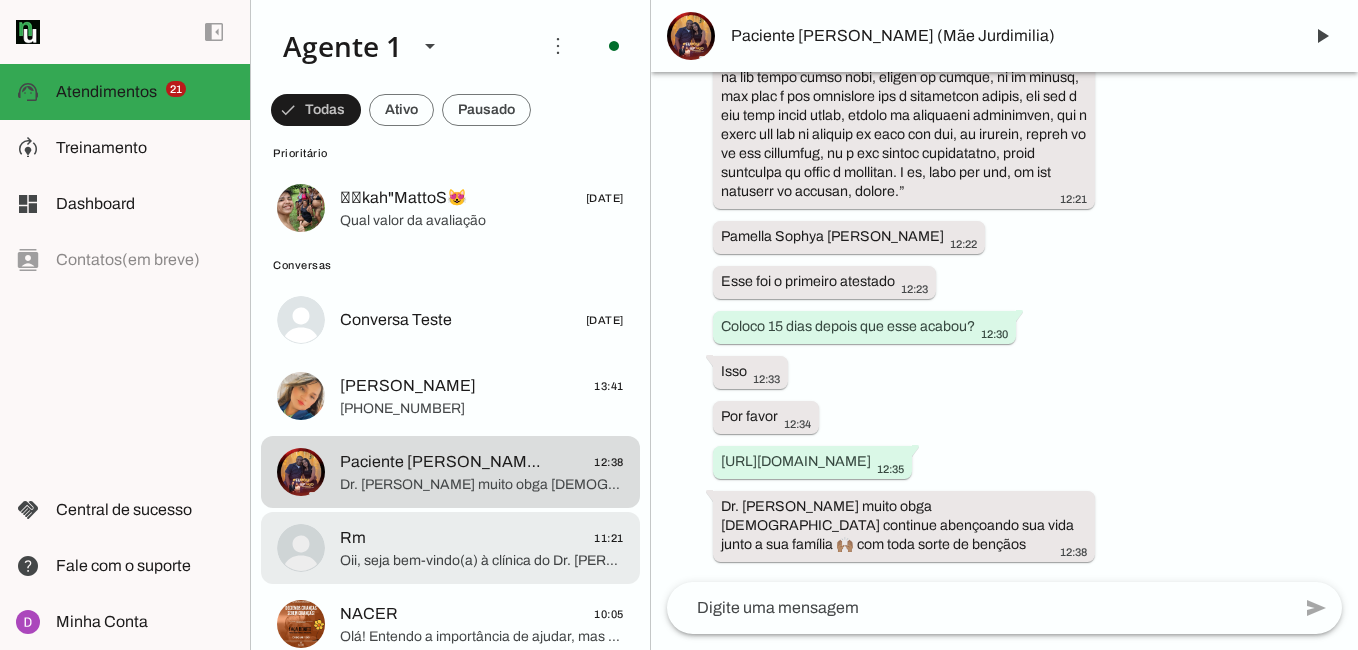 click on "Rm
11:21" 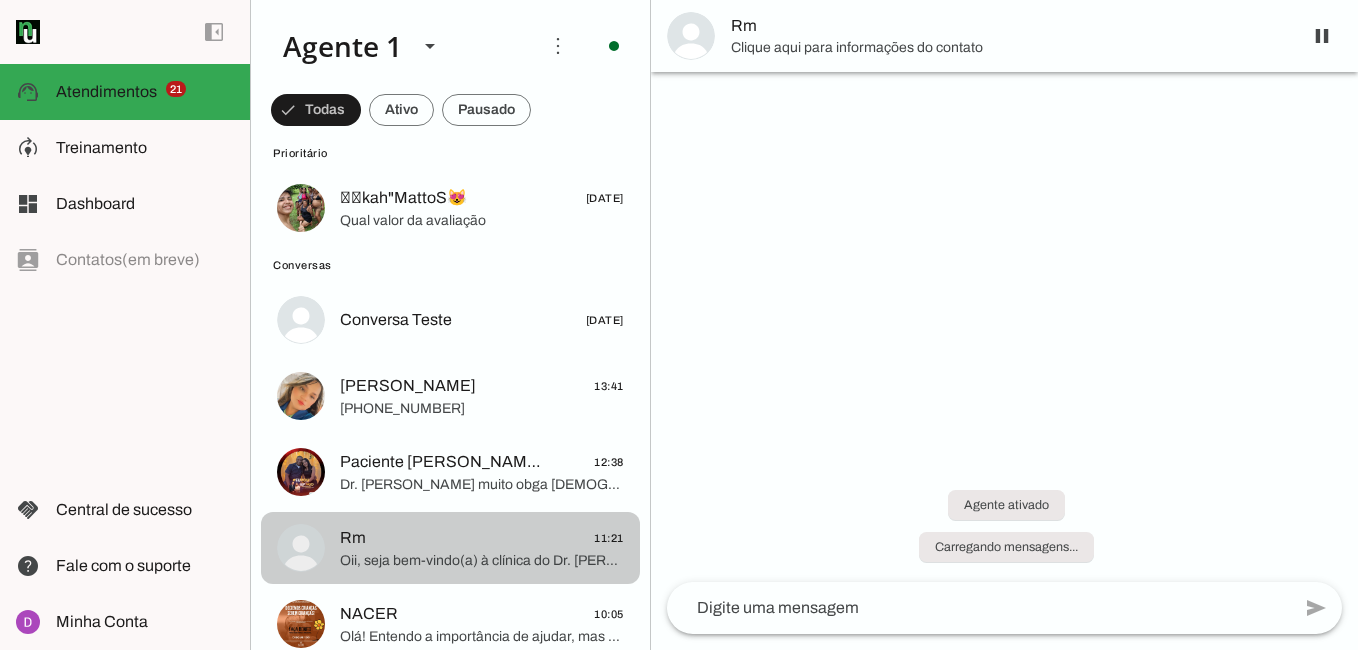 scroll, scrollTop: 0, scrollLeft: 0, axis: both 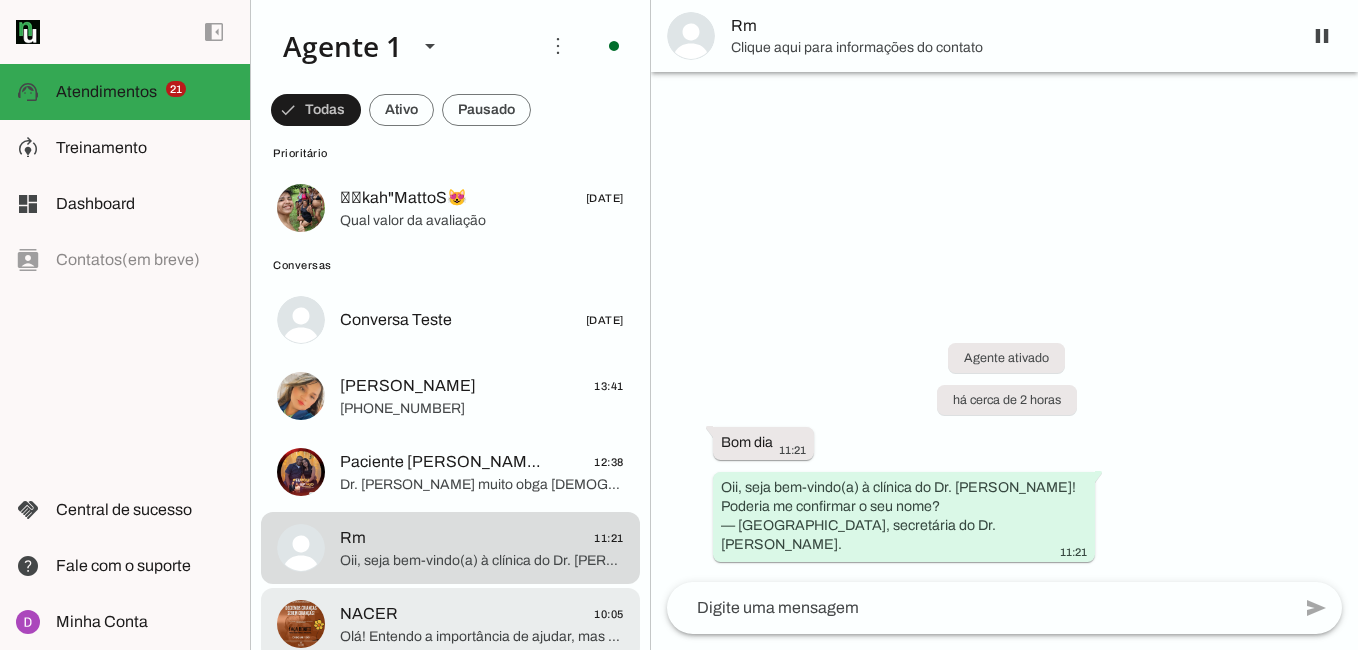 click on "NACER
10:05" 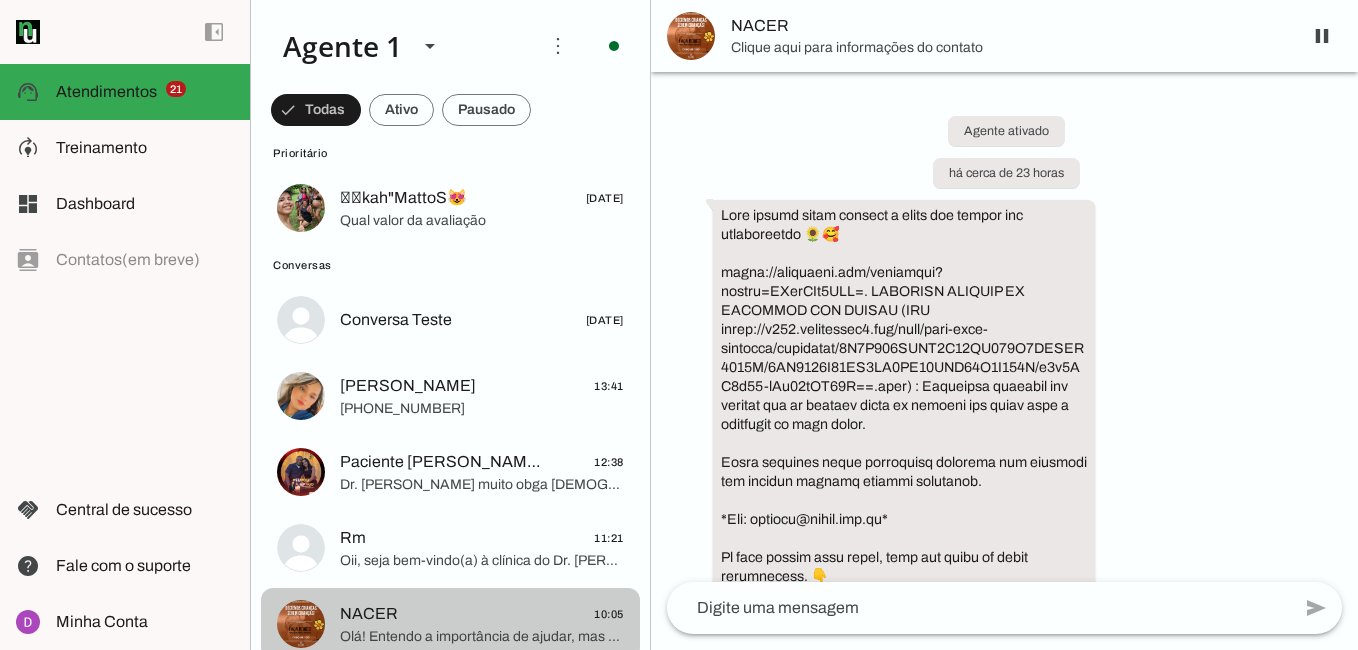 scroll, scrollTop: 1064, scrollLeft: 0, axis: vertical 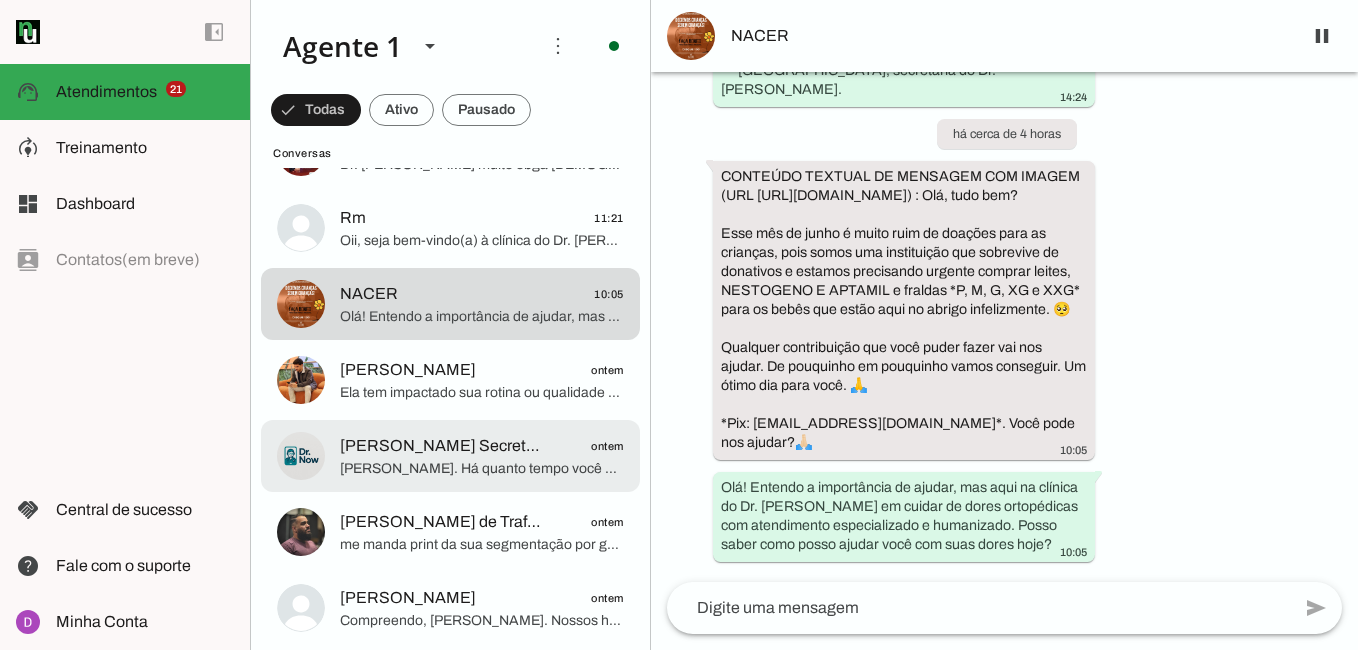 click on "Bruno Oliveira Secretaria IA" 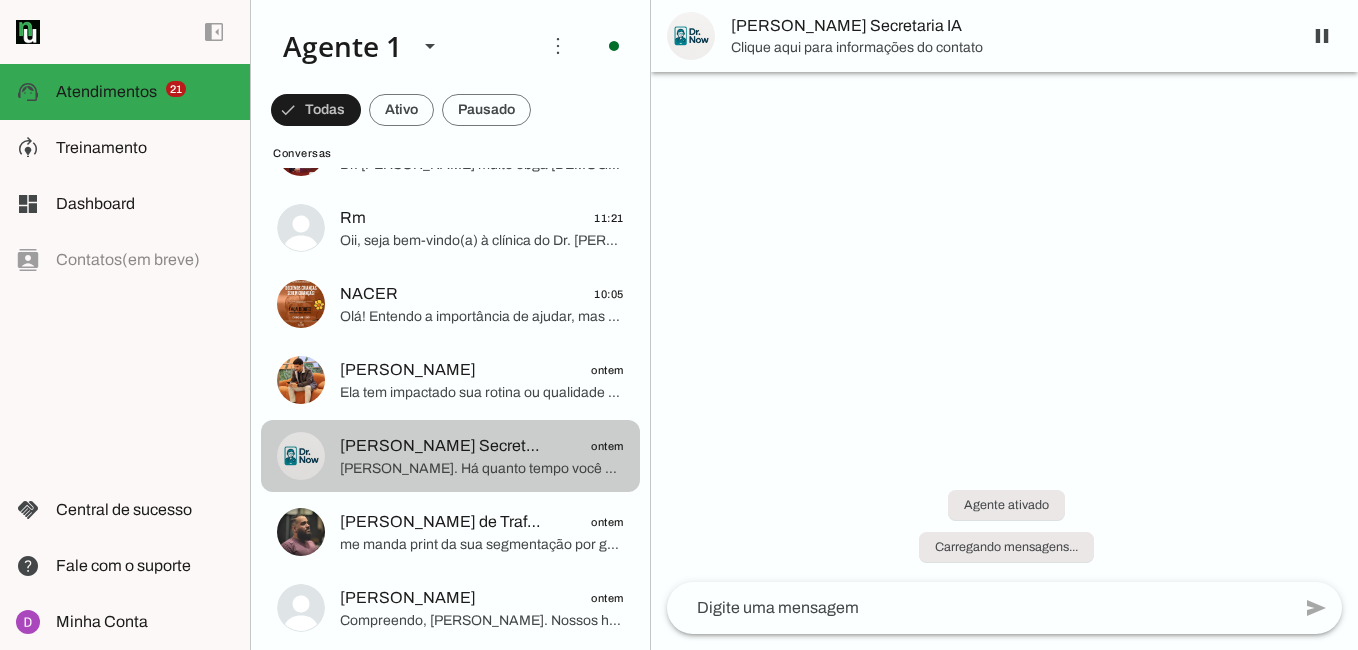scroll, scrollTop: 0, scrollLeft: 0, axis: both 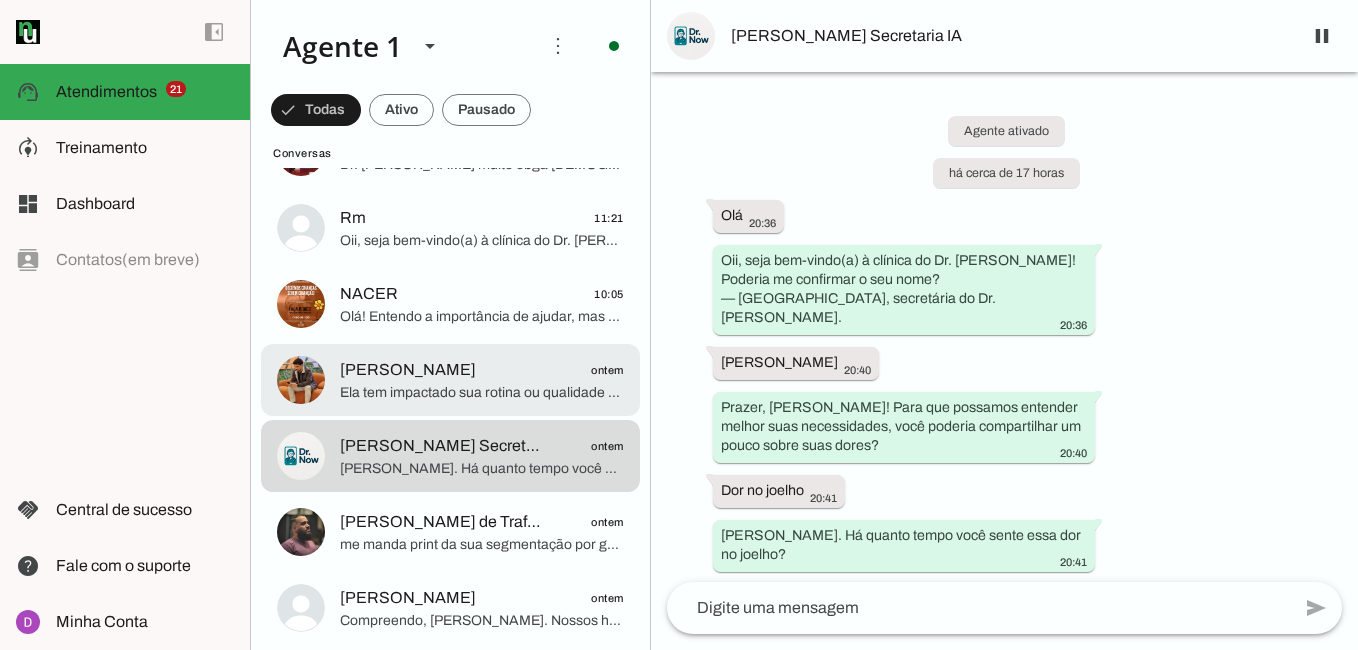 click on "Ruan Delfino
ontem" 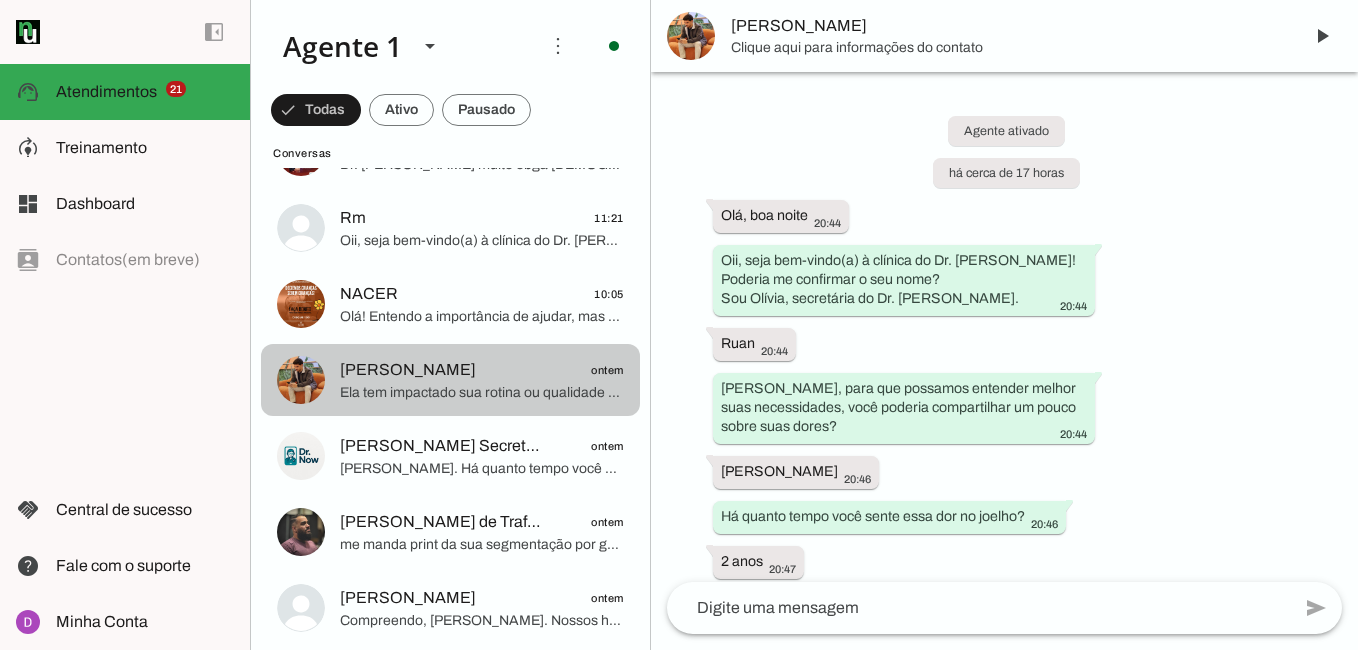 scroll, scrollTop: 213, scrollLeft: 0, axis: vertical 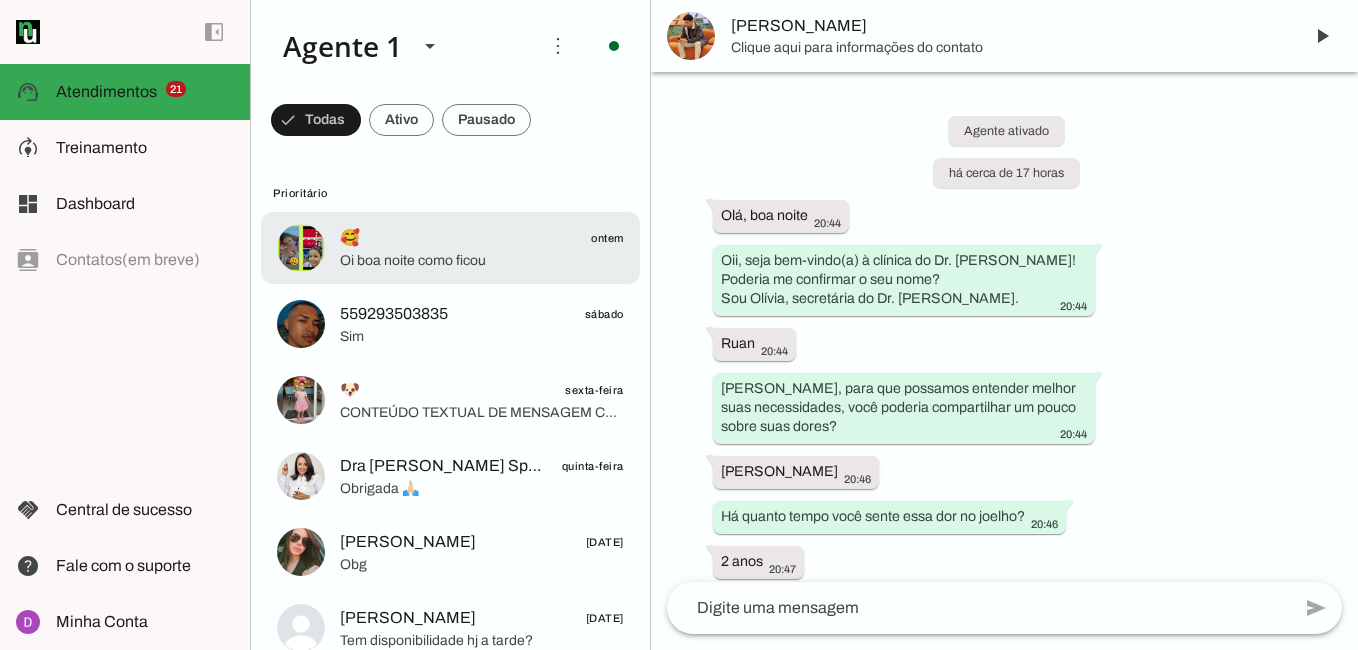 click on "Oi boa noite como ficou" 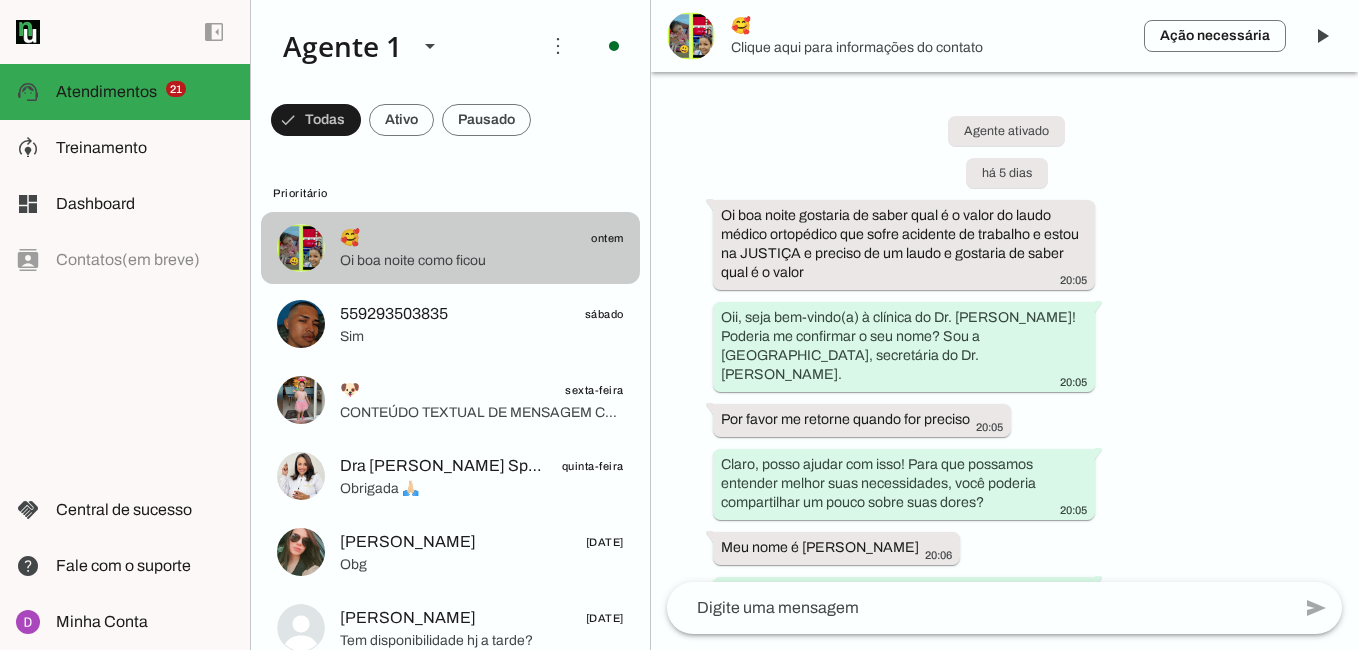 scroll, scrollTop: 2737, scrollLeft: 0, axis: vertical 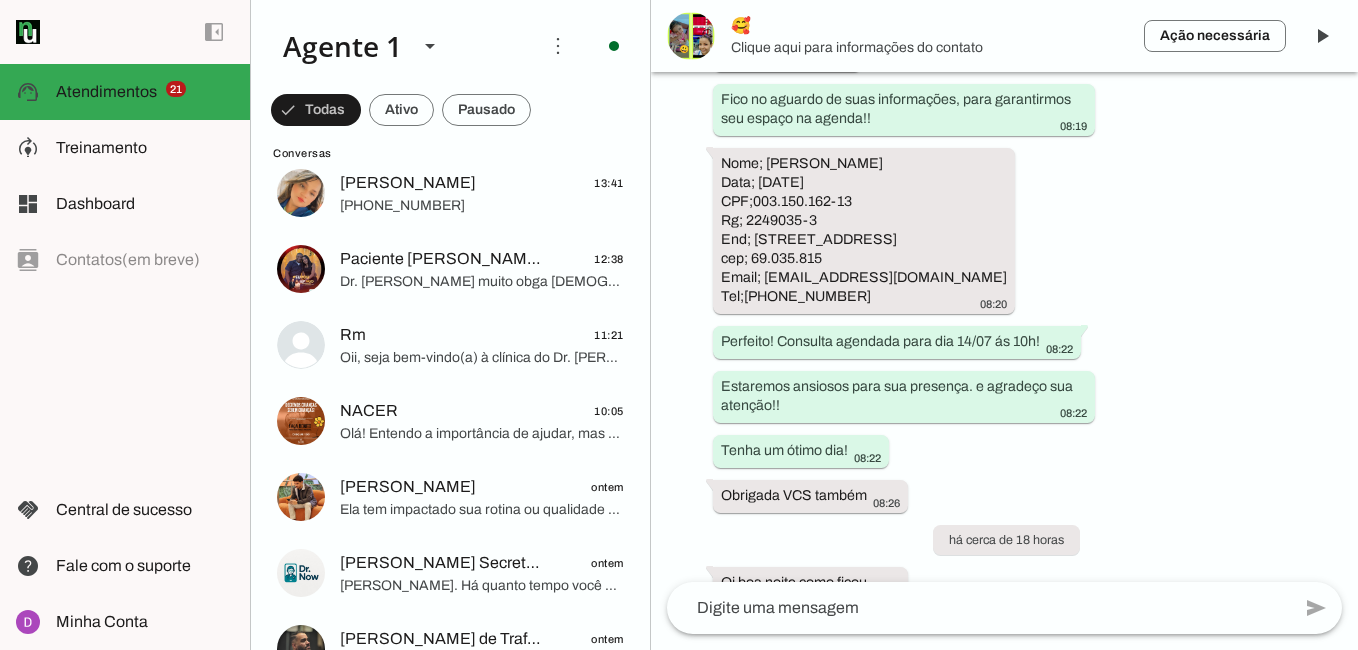 click on "Raquel Souza
13:41
+55 9784409967" at bounding box center [450, -1515] 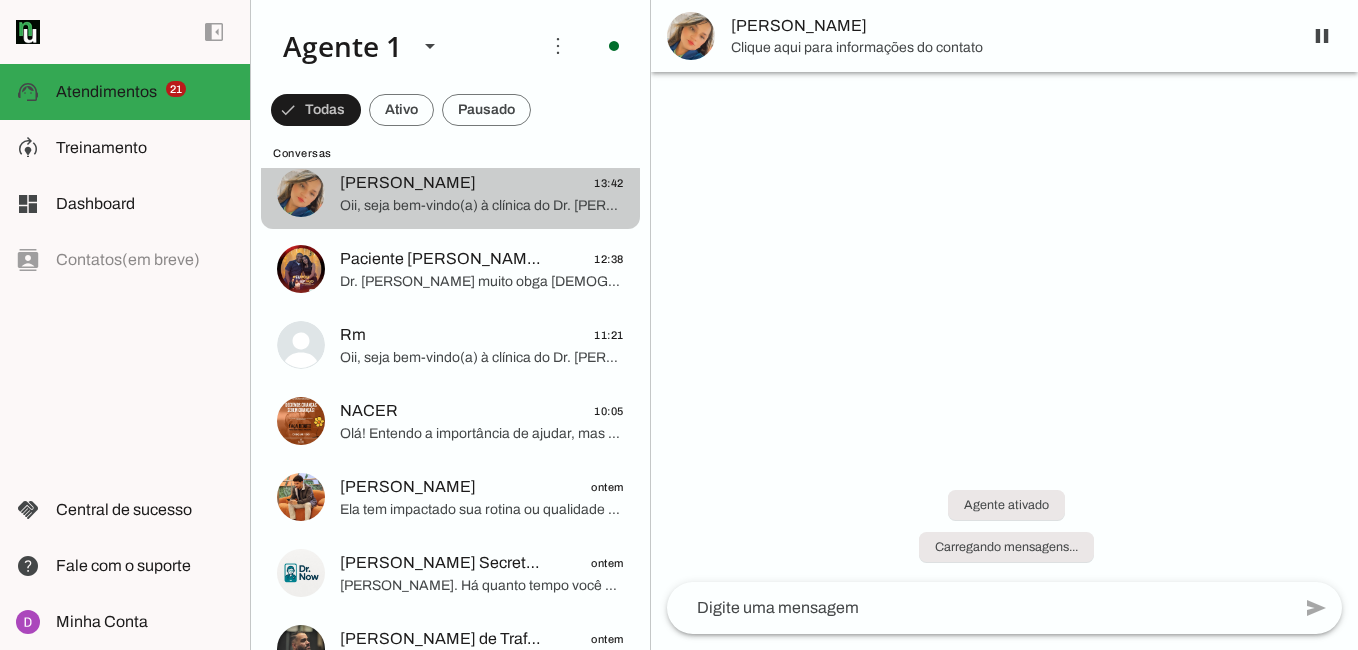 scroll, scrollTop: 0, scrollLeft: 0, axis: both 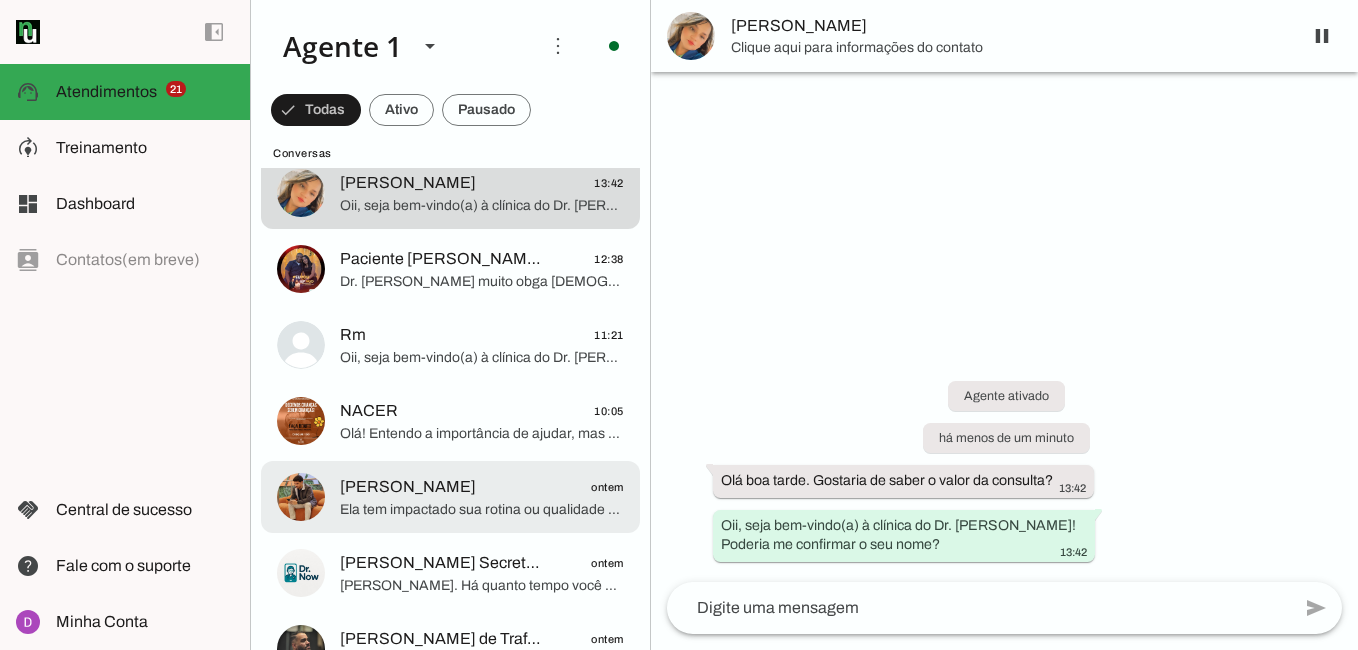click on "Ruan Delfino
ontem" 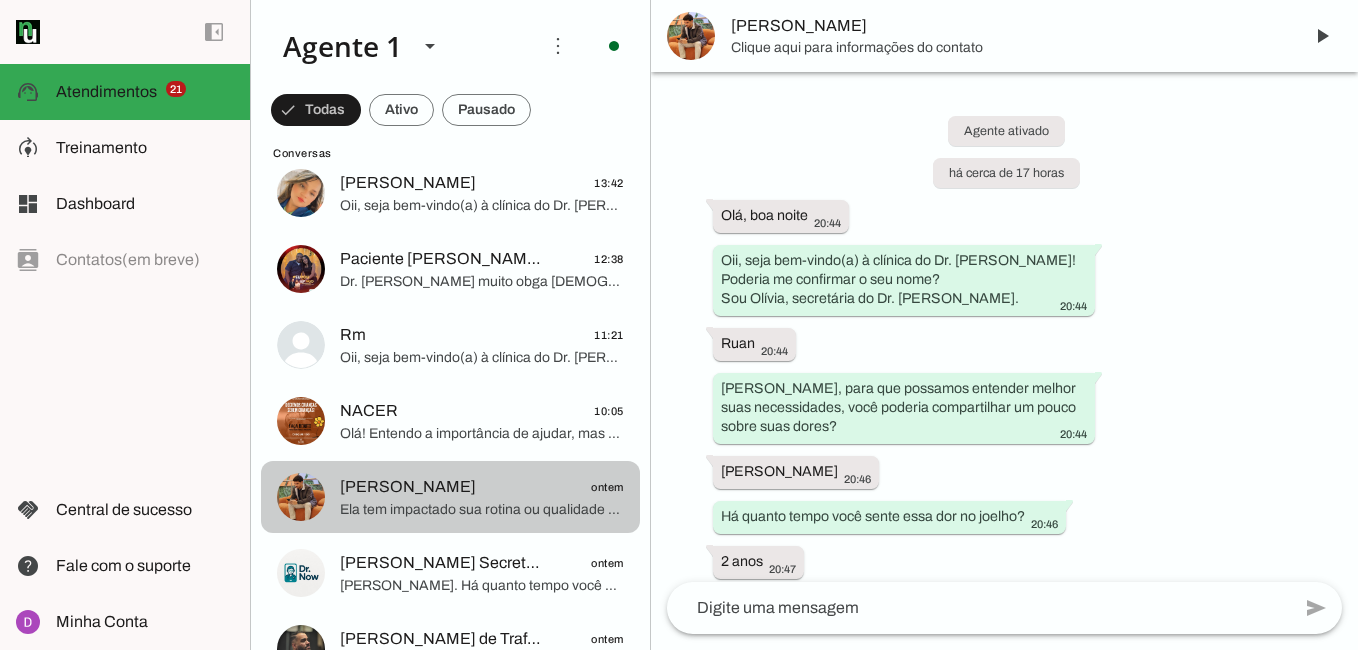 scroll, scrollTop: 213, scrollLeft: 0, axis: vertical 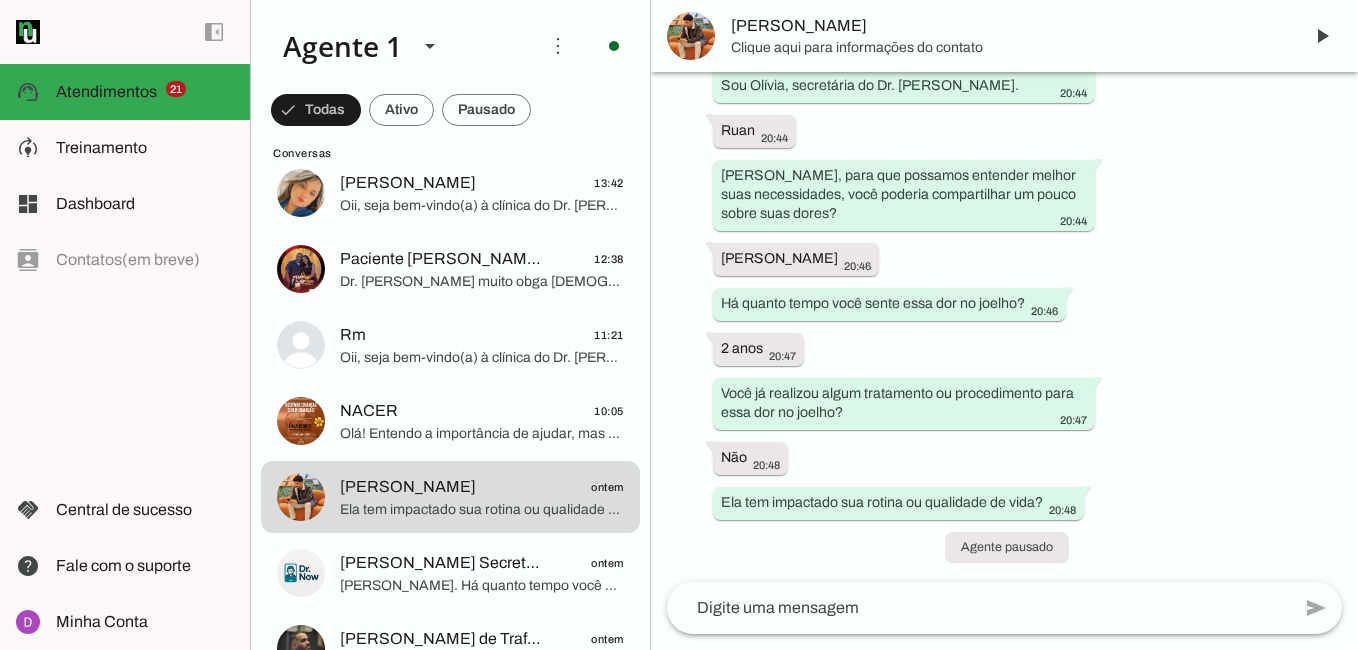 click on "[PERSON_NAME]" at bounding box center [1004, 36] 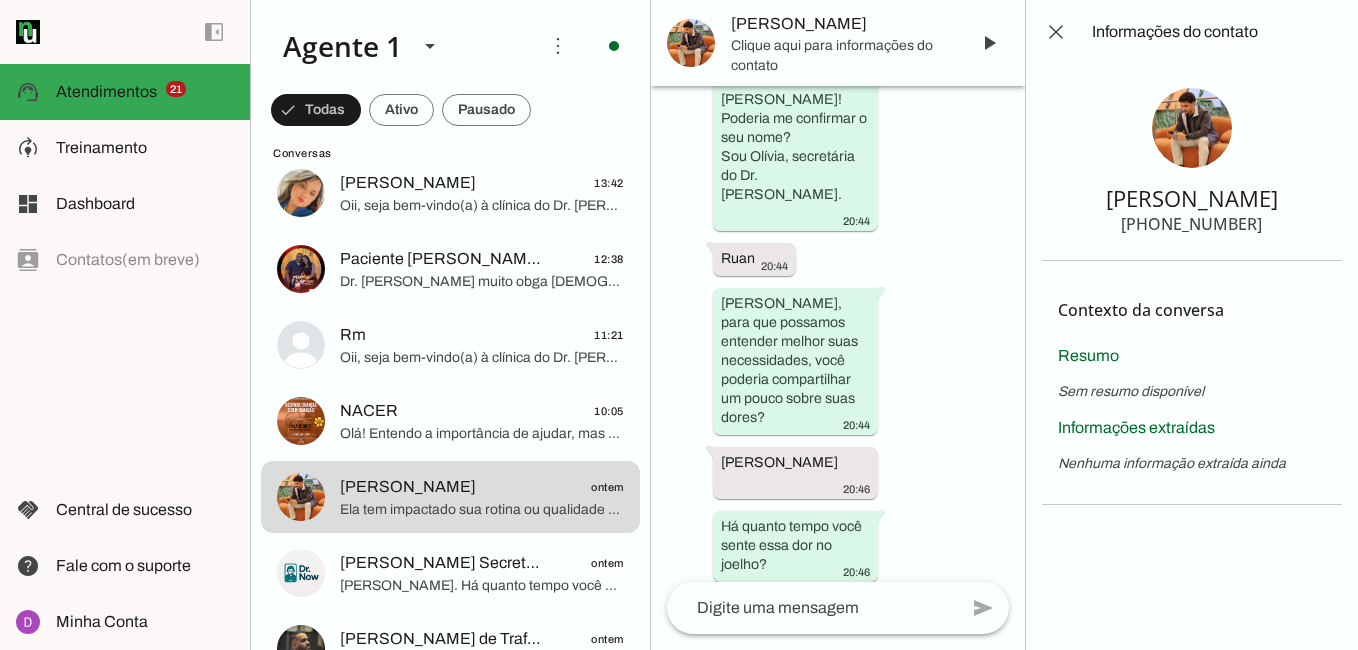 scroll, scrollTop: 517, scrollLeft: 0, axis: vertical 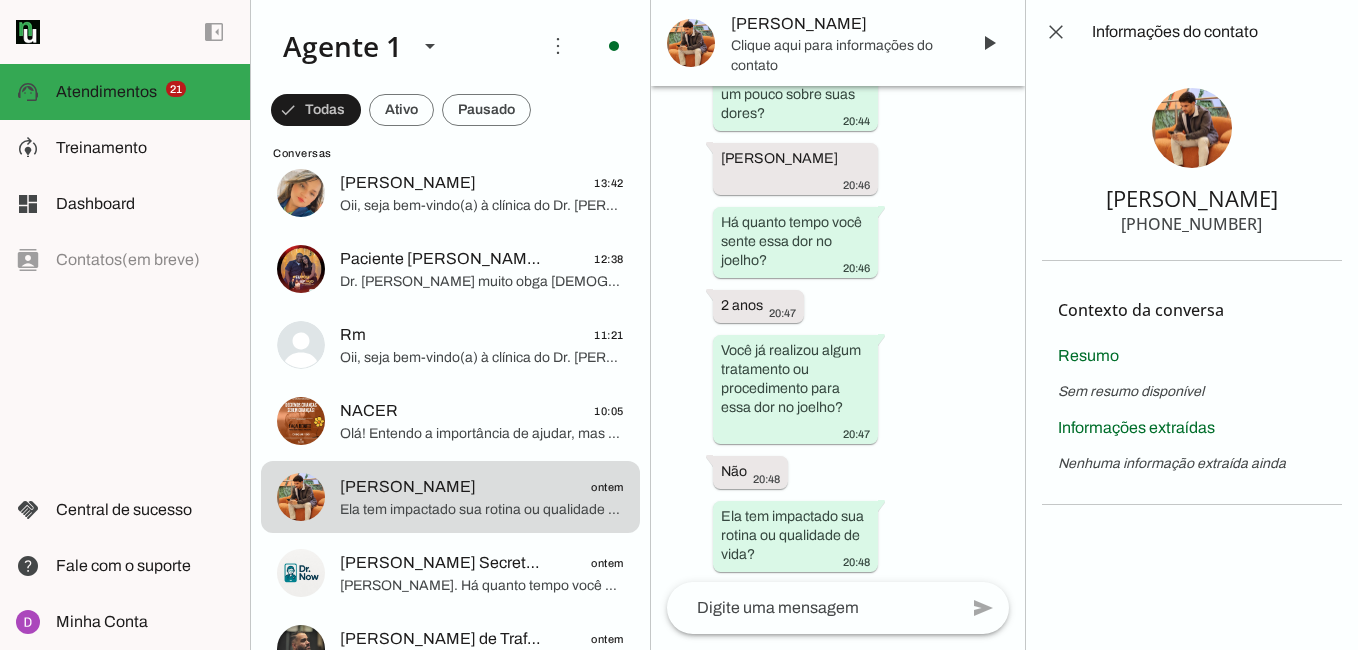 click at bounding box center (1192, 128) 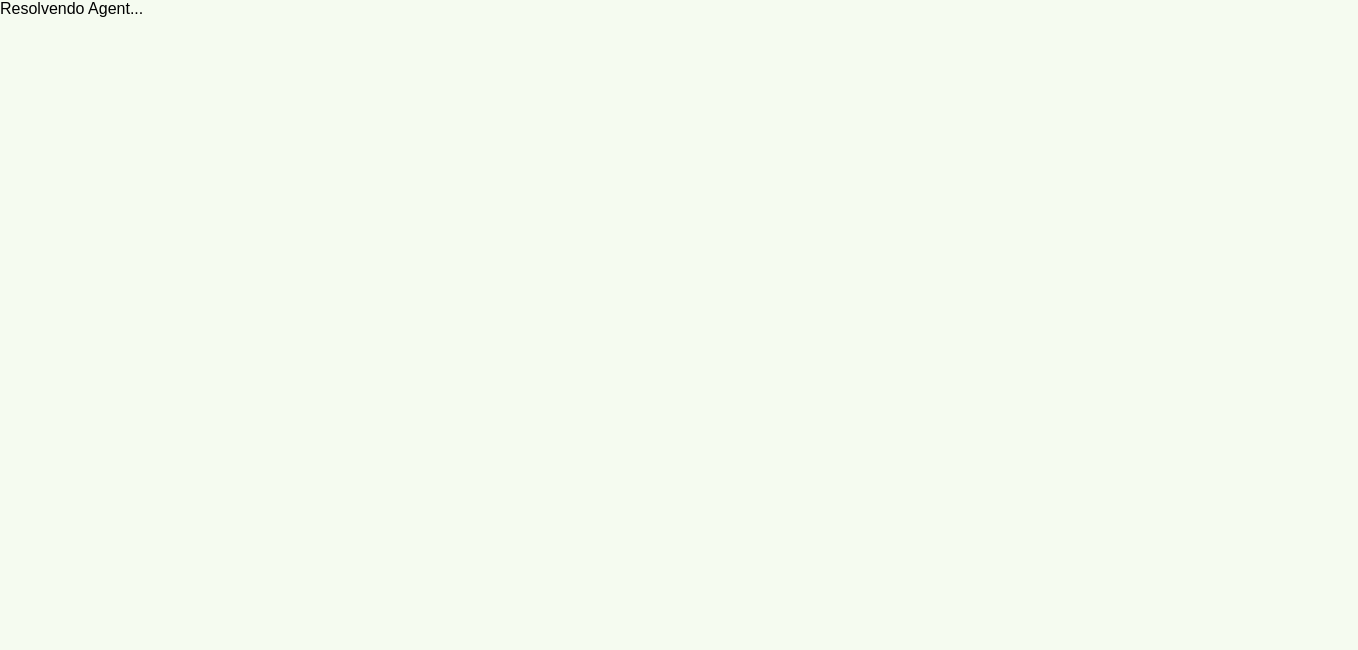 scroll, scrollTop: 0, scrollLeft: 0, axis: both 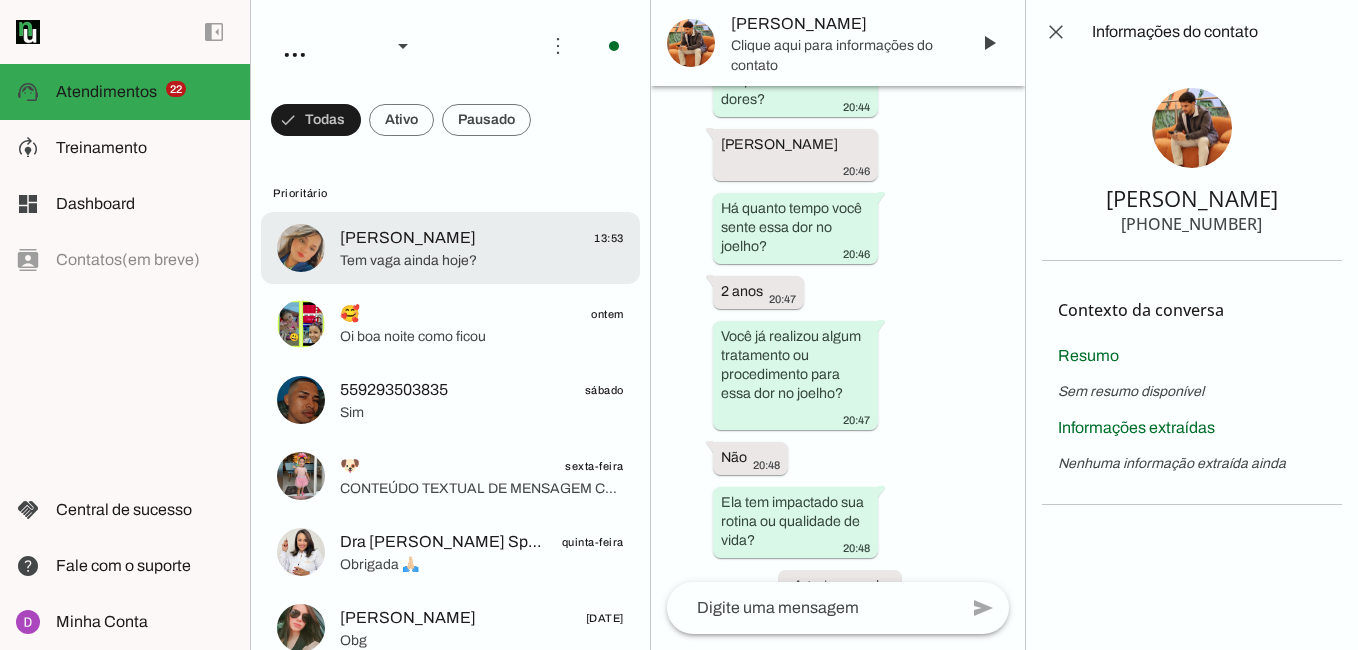 click on "Tem vaga ainda hoje?" 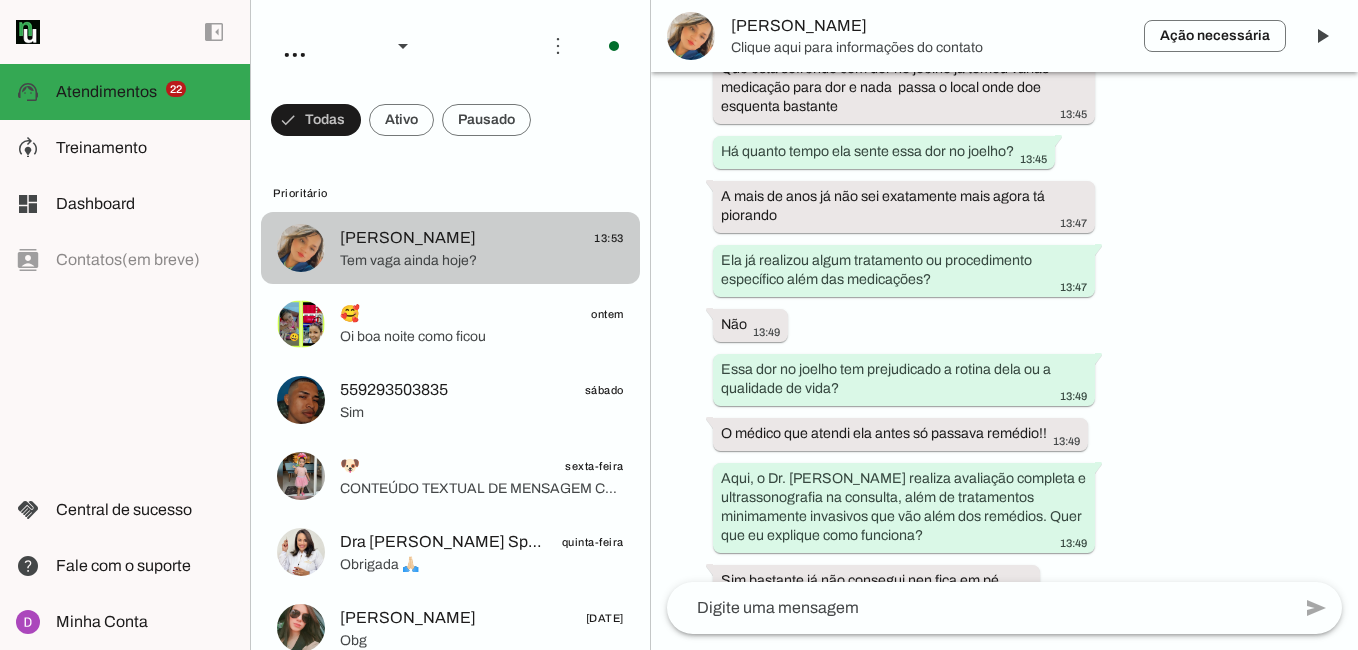 scroll, scrollTop: 1044, scrollLeft: 0, axis: vertical 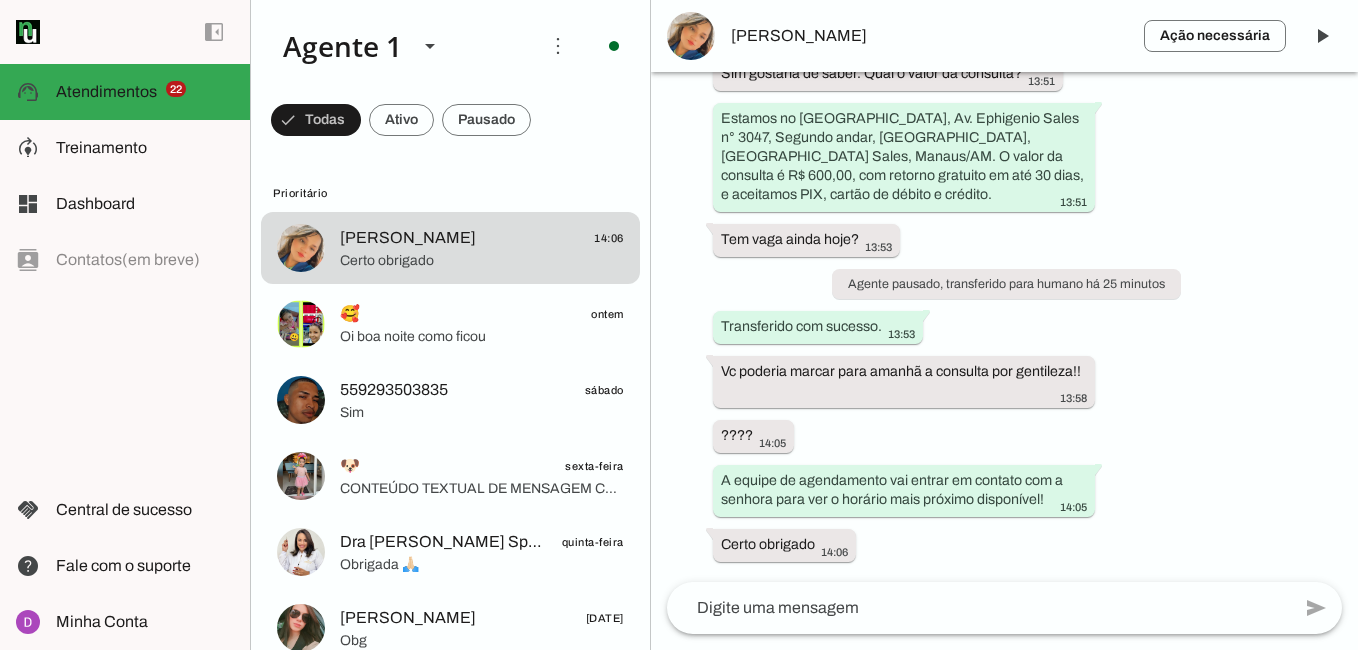 click 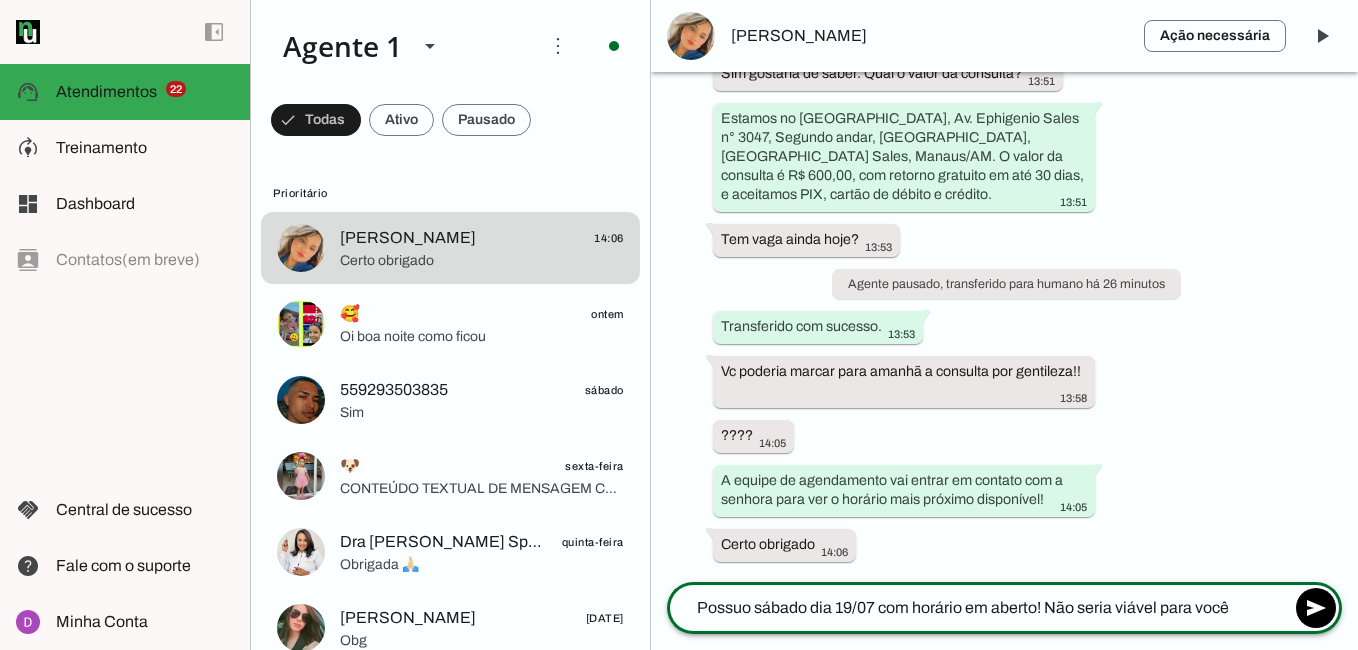 type on "Possuo sábado dia 19/07 com horário em aberto! Não seria viável para você?" 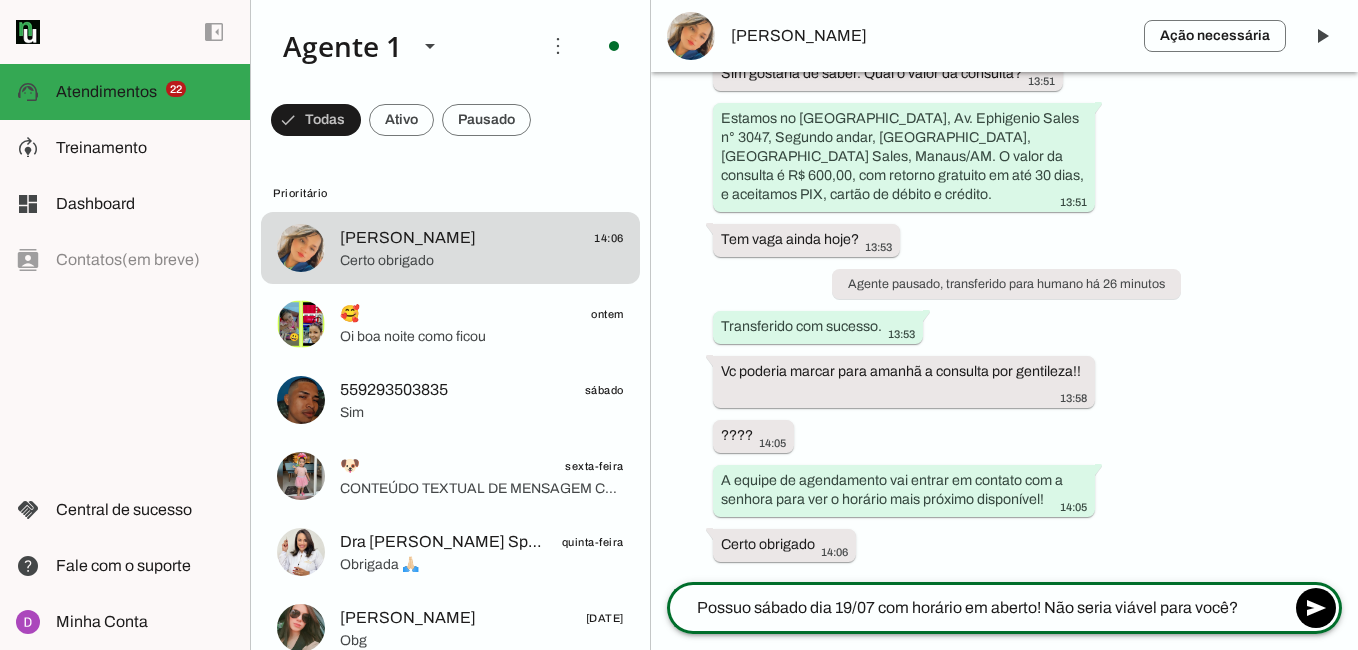 type 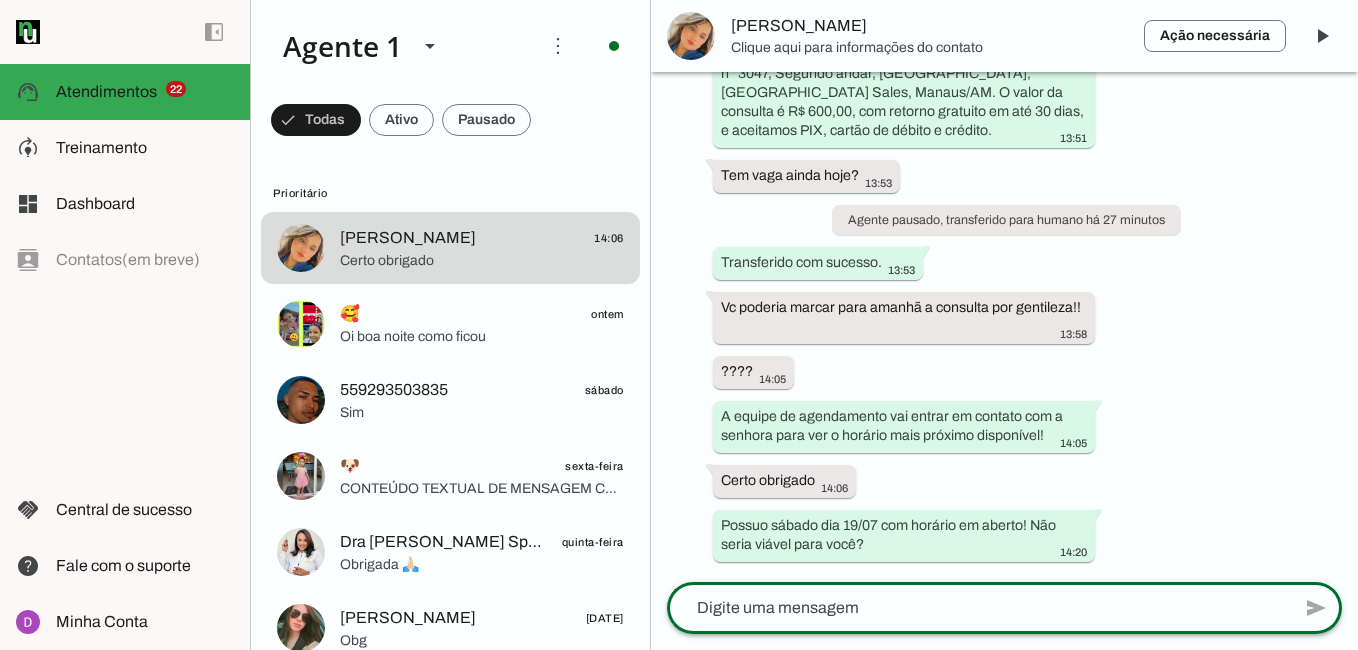 scroll, scrollTop: 0, scrollLeft: 0, axis: both 